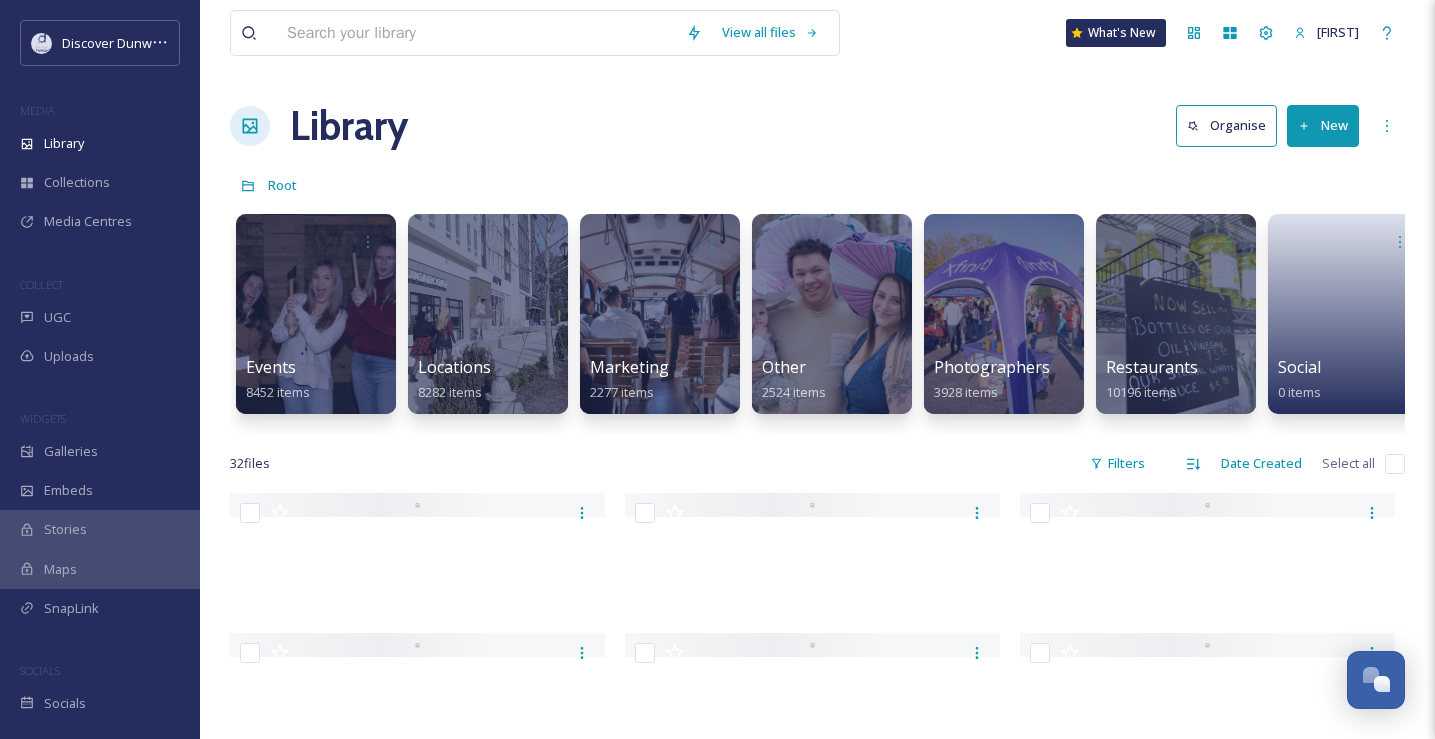 scroll, scrollTop: 112, scrollLeft: 0, axis: vertical 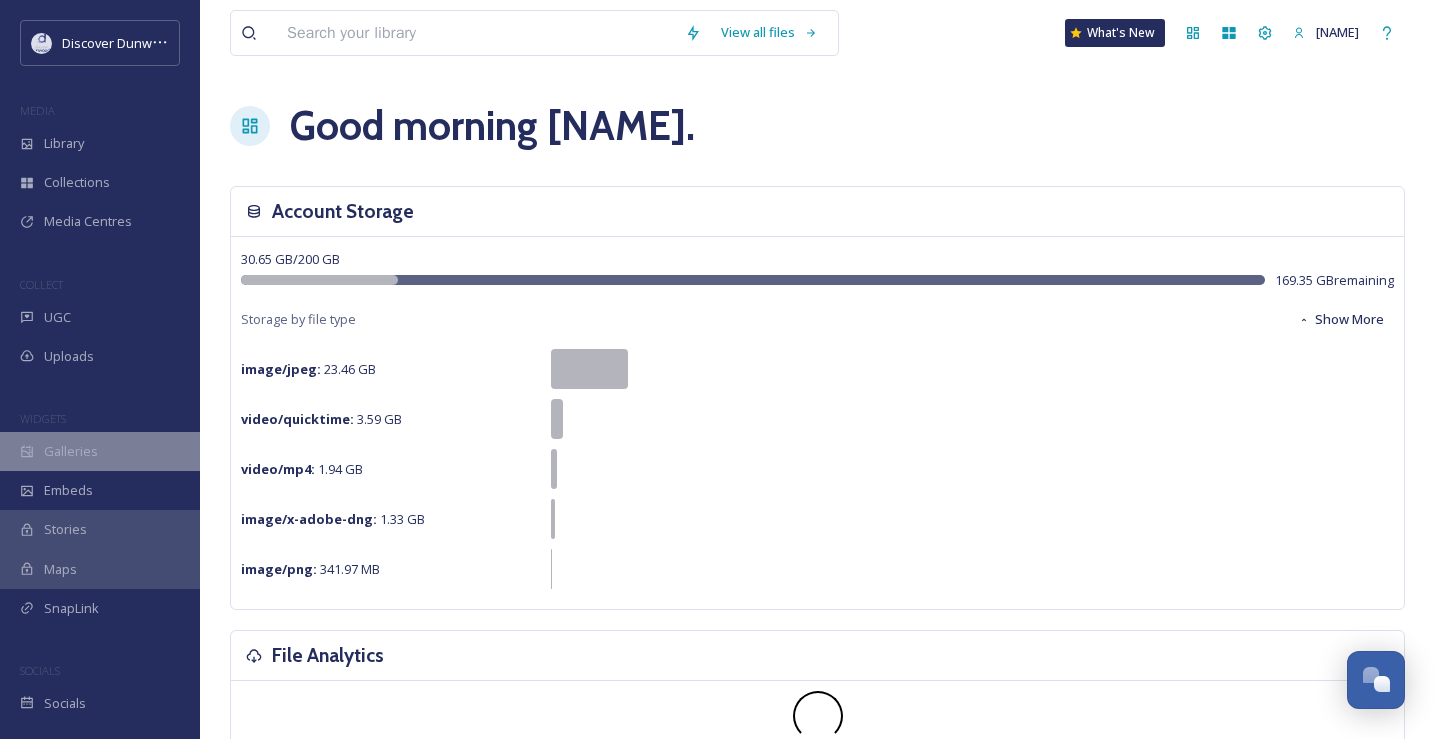 click on "Galleries" at bounding box center [100, 451] 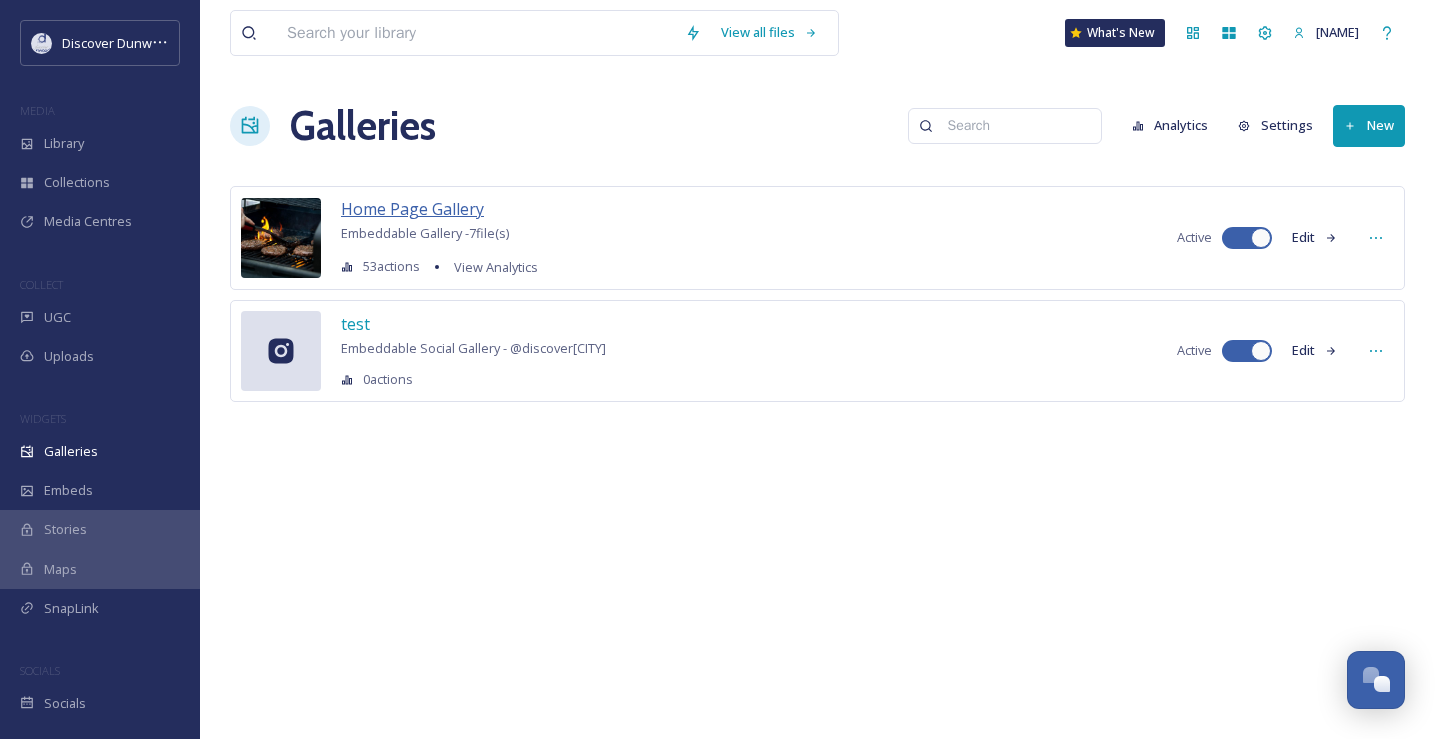click on "Home Page Gallery" at bounding box center [412, 209] 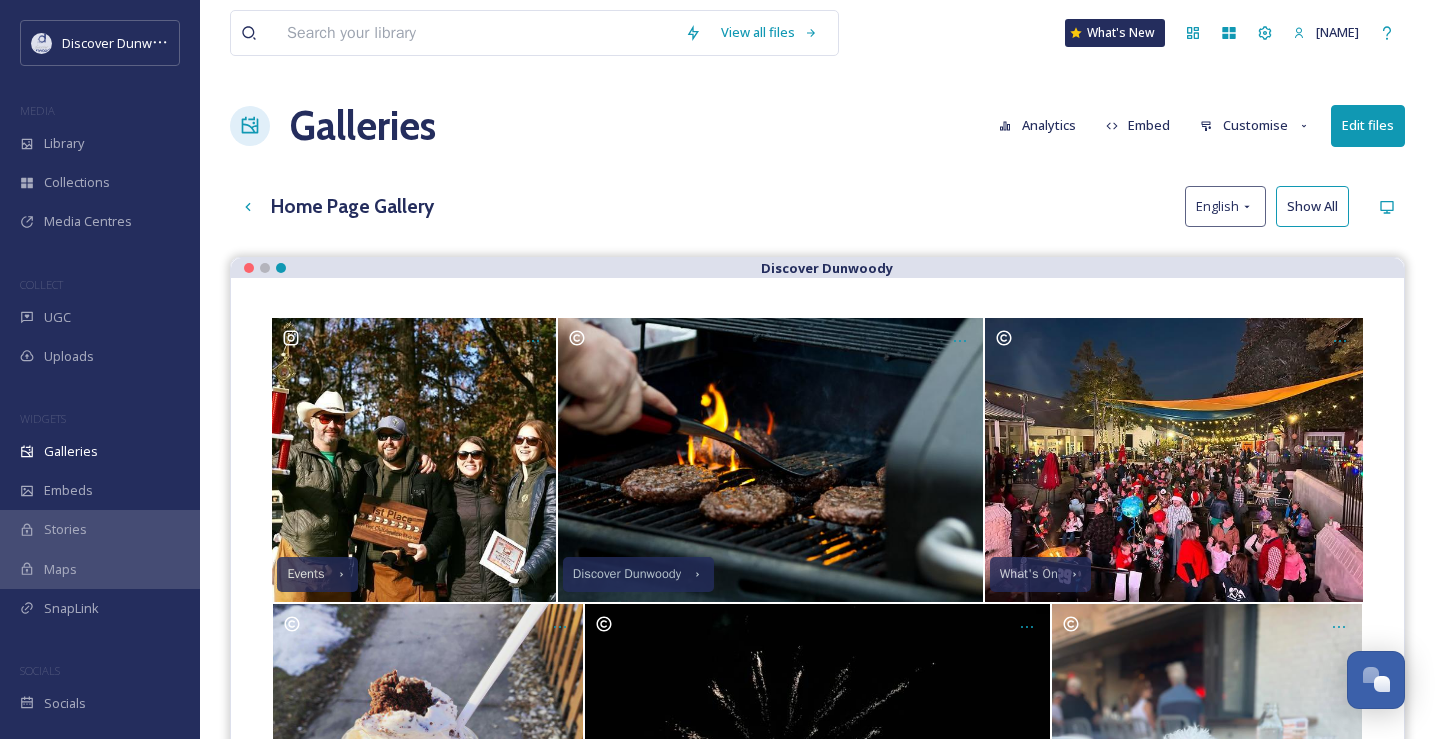 scroll, scrollTop: 286, scrollLeft: 0, axis: vertical 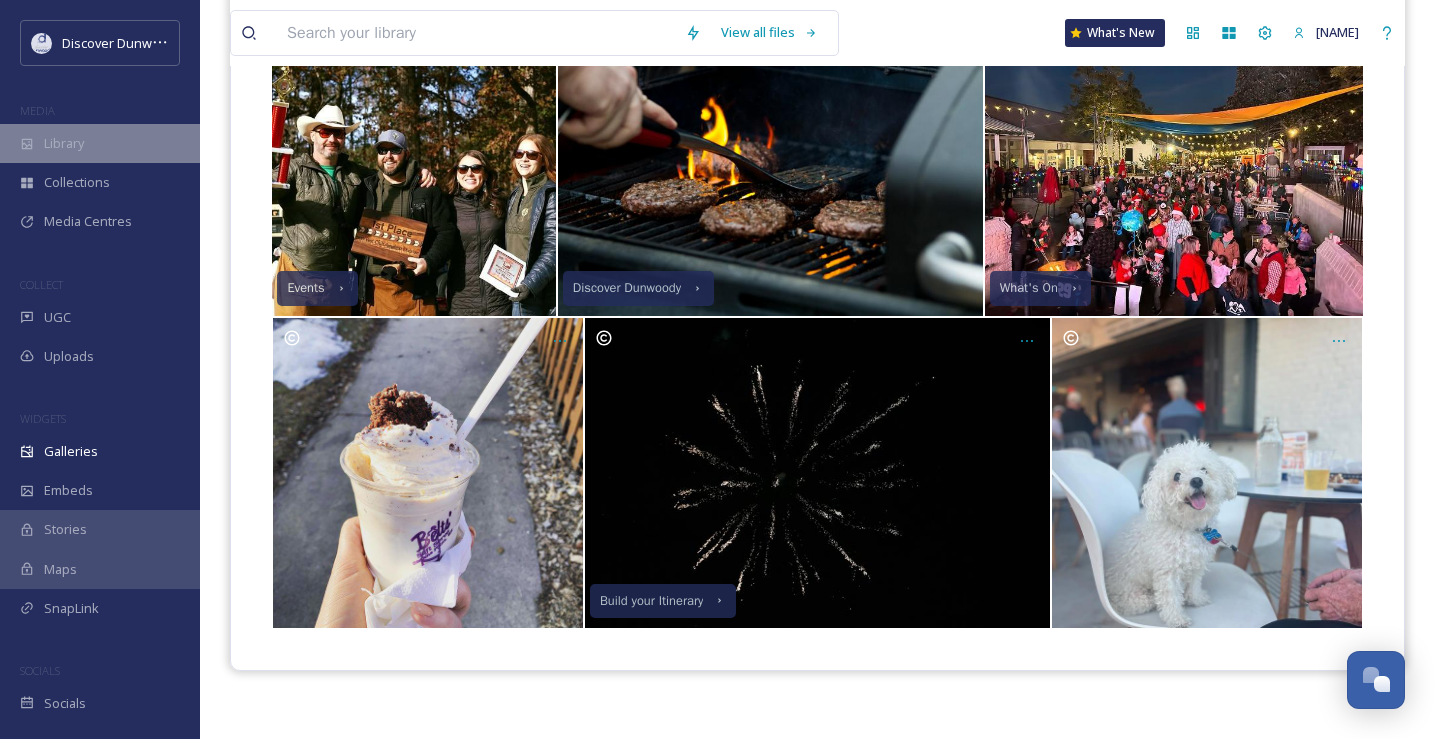 click on "Library" at bounding box center (100, 143) 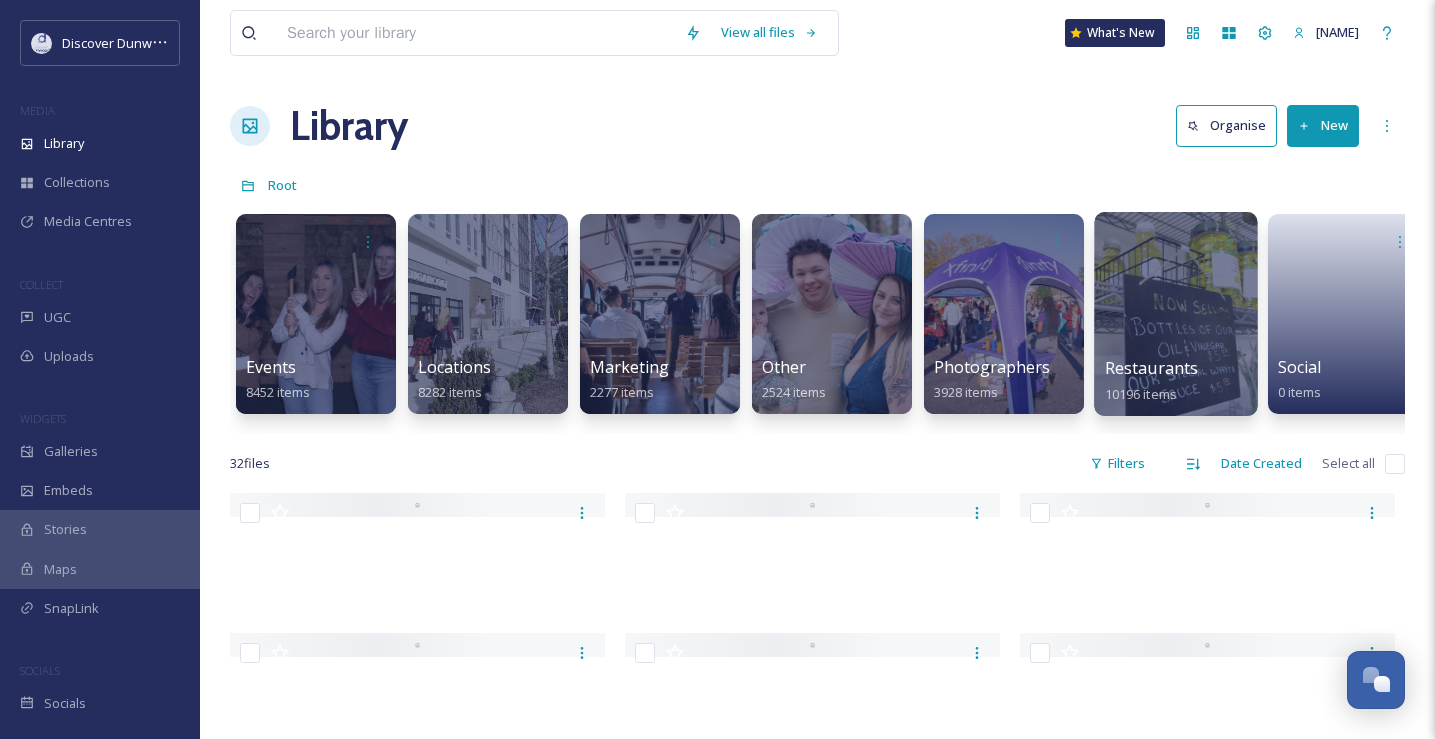 click at bounding box center (1175, 314) 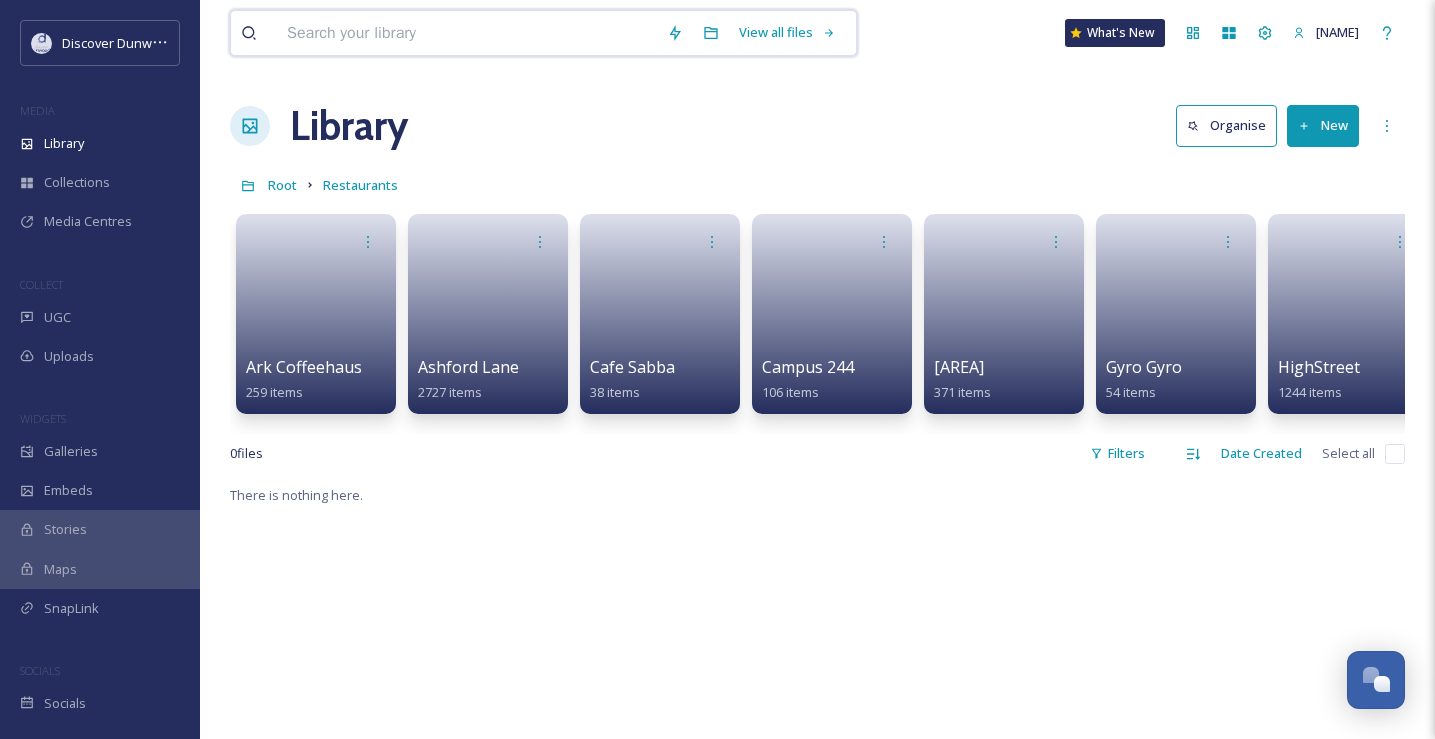 click at bounding box center [467, 33] 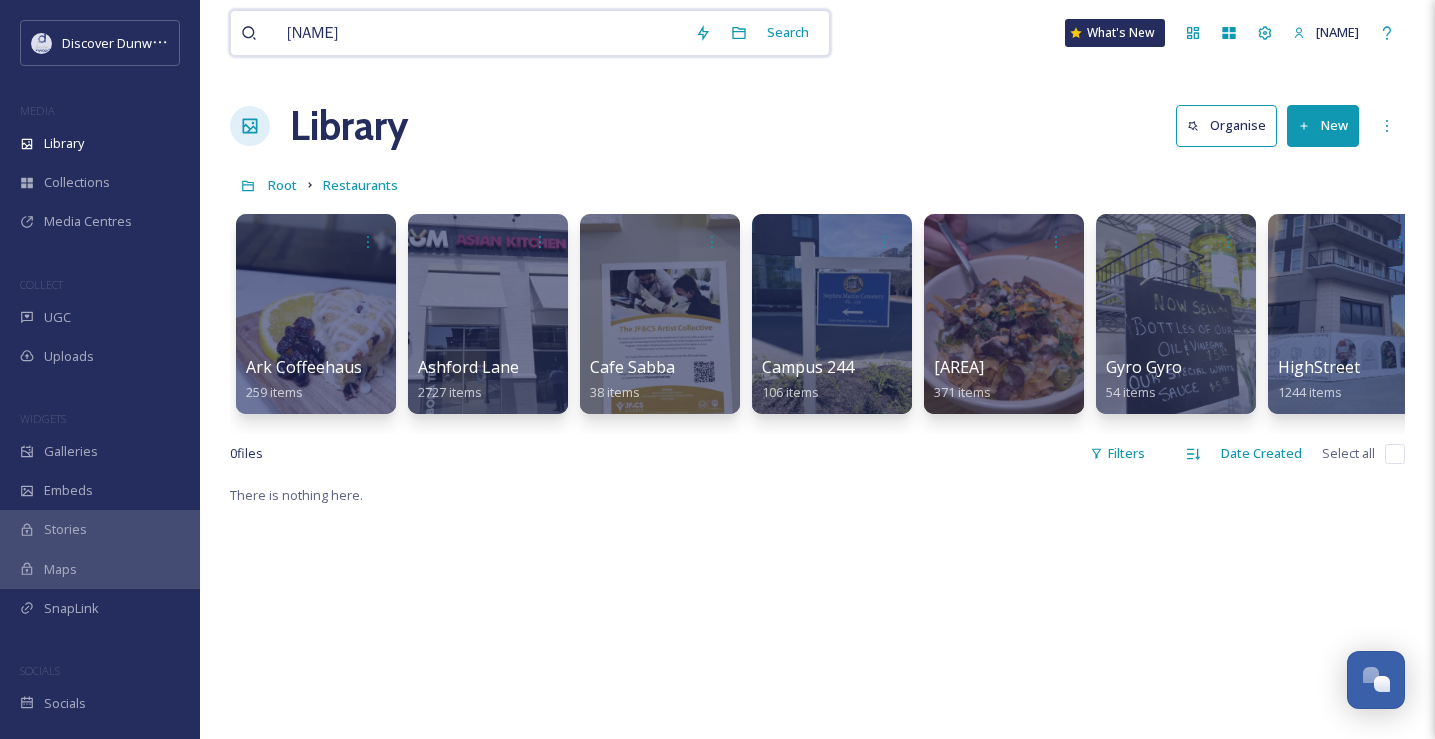 type on "ruscello" 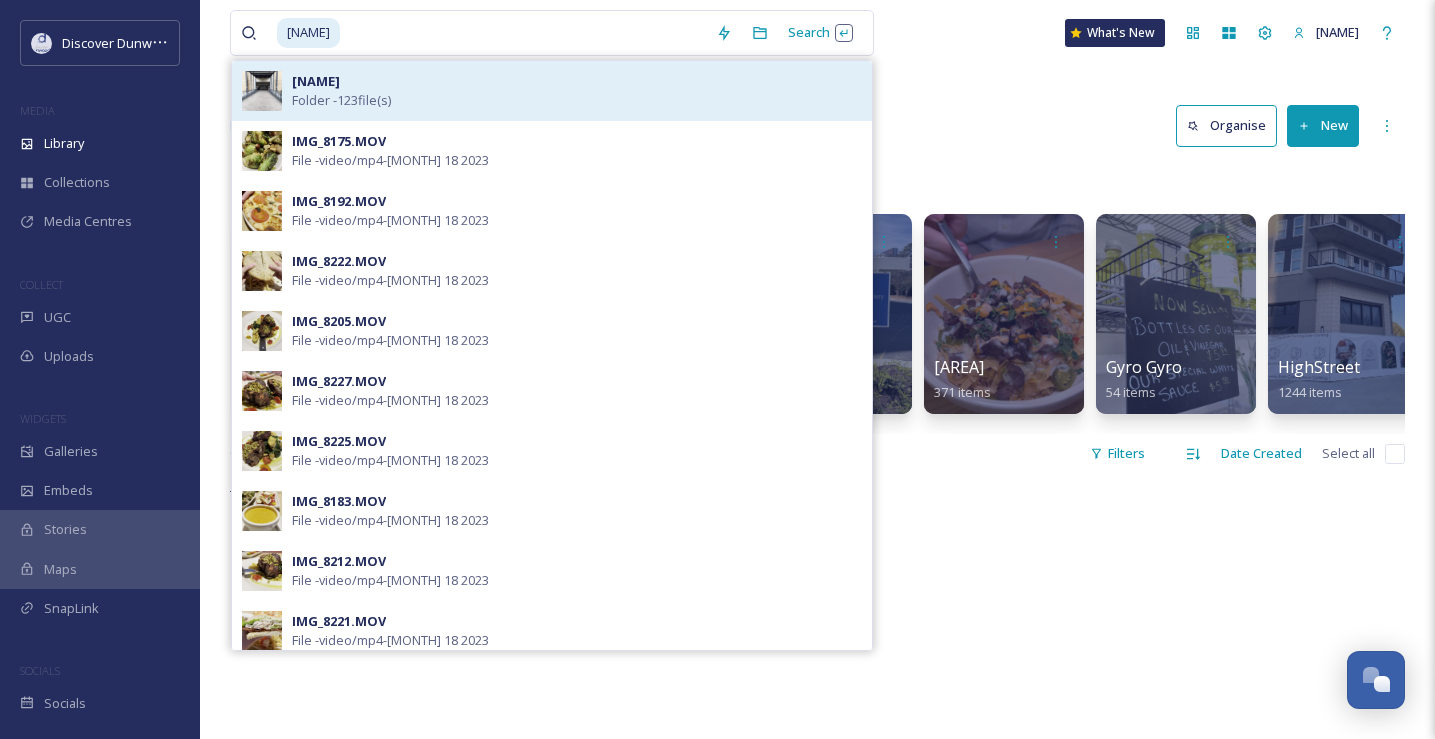 click on "Ruscello Folder  -  123  file(s)" at bounding box center (577, 91) 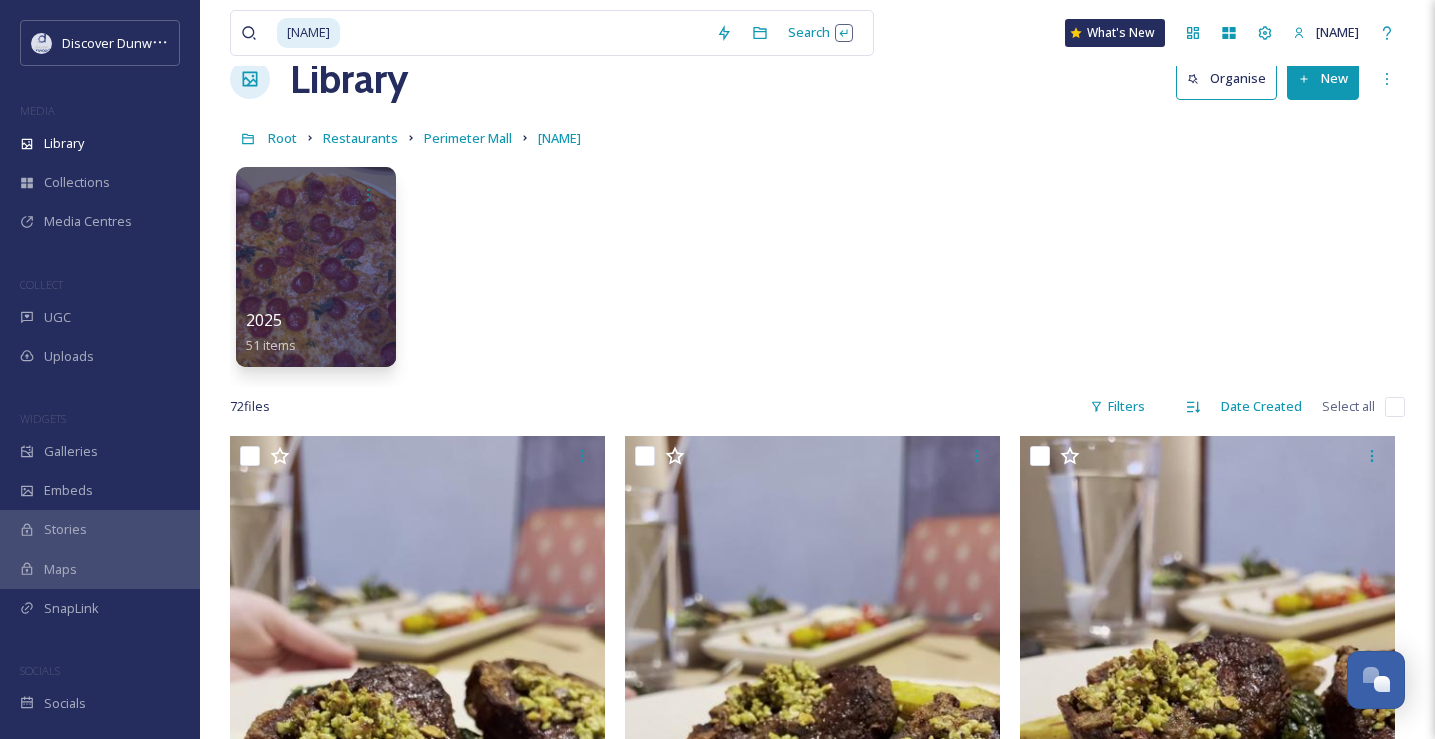 scroll, scrollTop: 20, scrollLeft: 0, axis: vertical 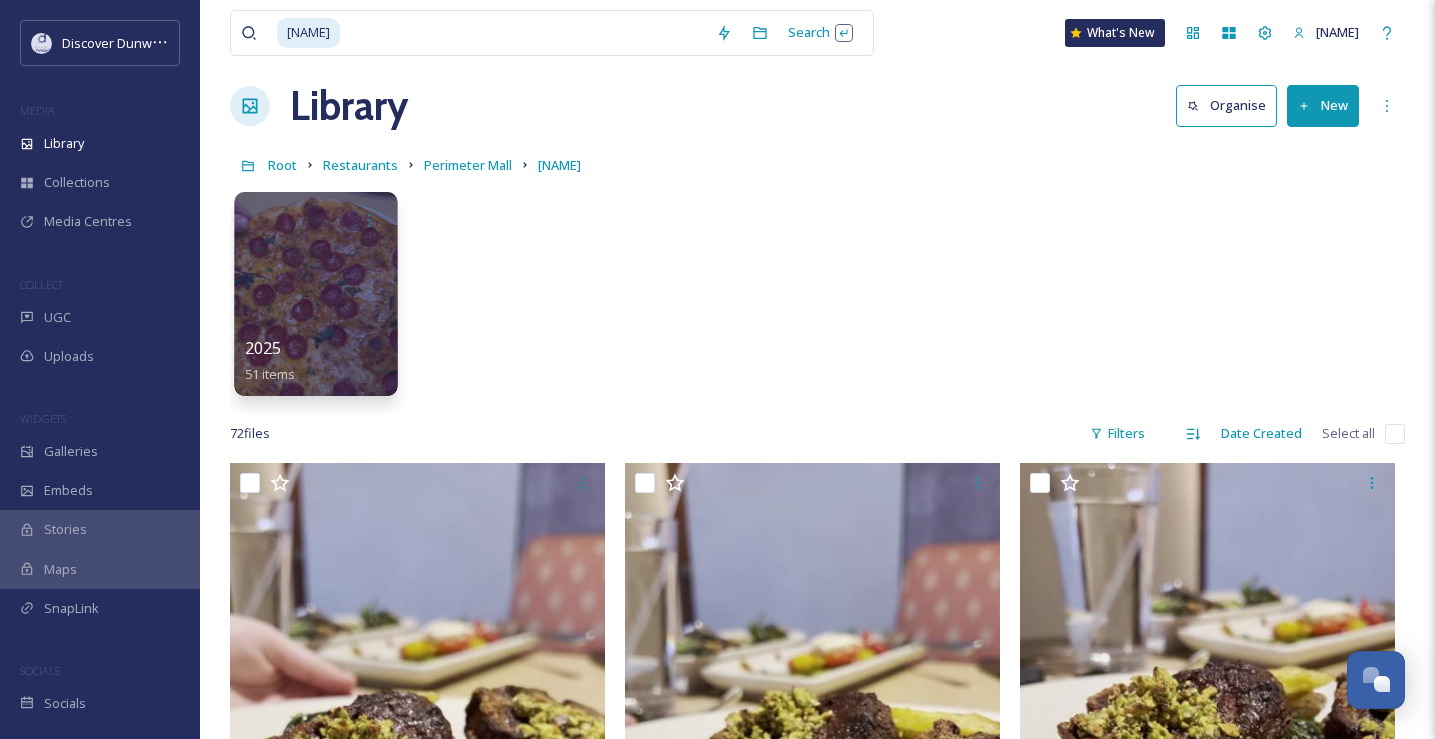 click at bounding box center (315, 294) 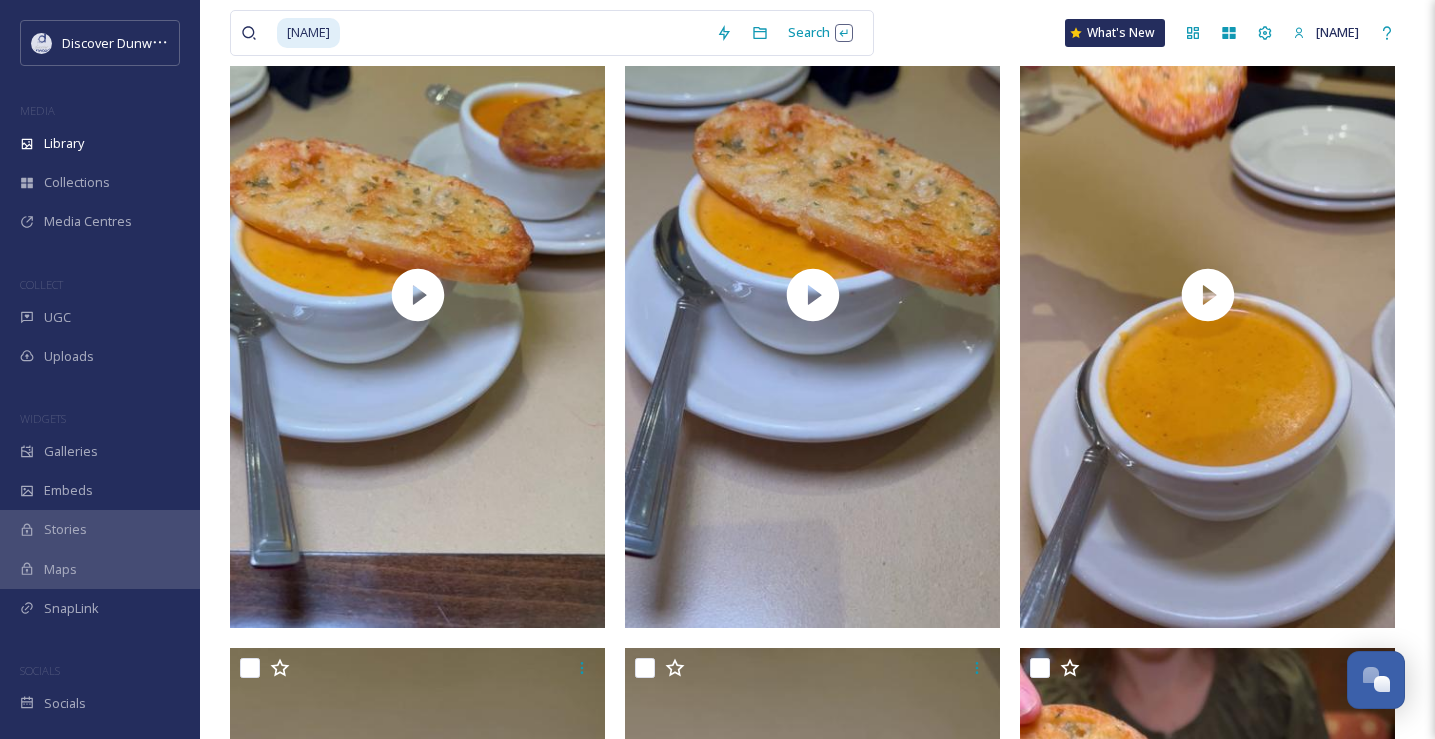 scroll, scrollTop: 0, scrollLeft: 0, axis: both 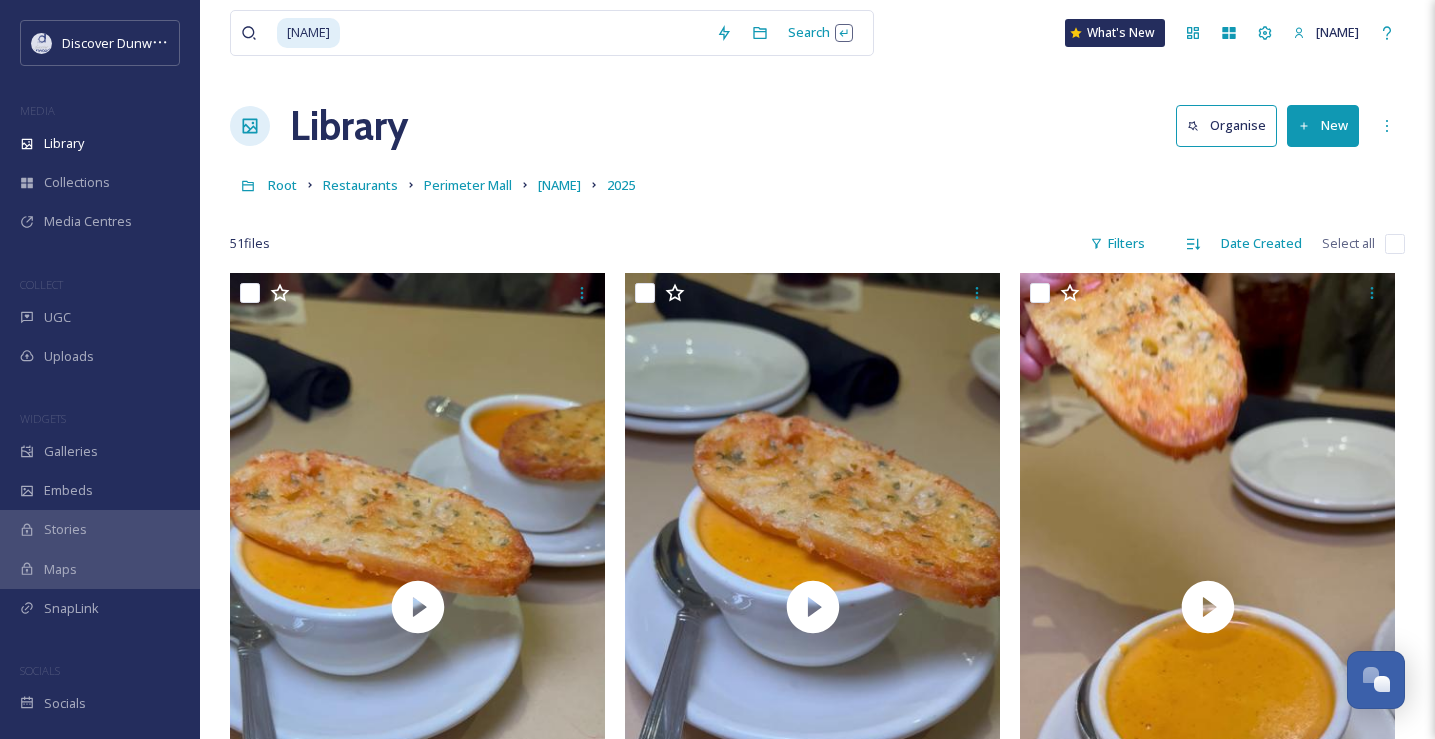 click at bounding box center [1395, 244] 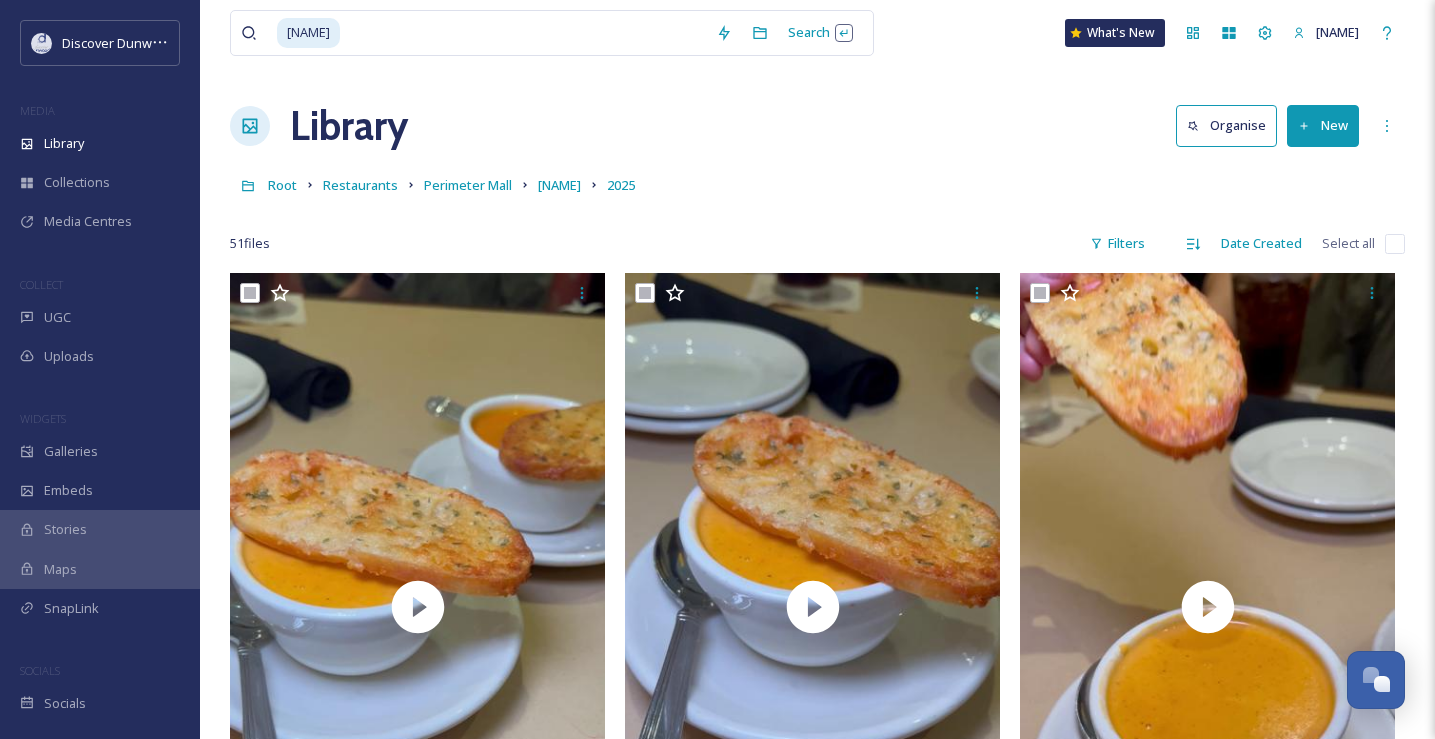 checkbox on "true" 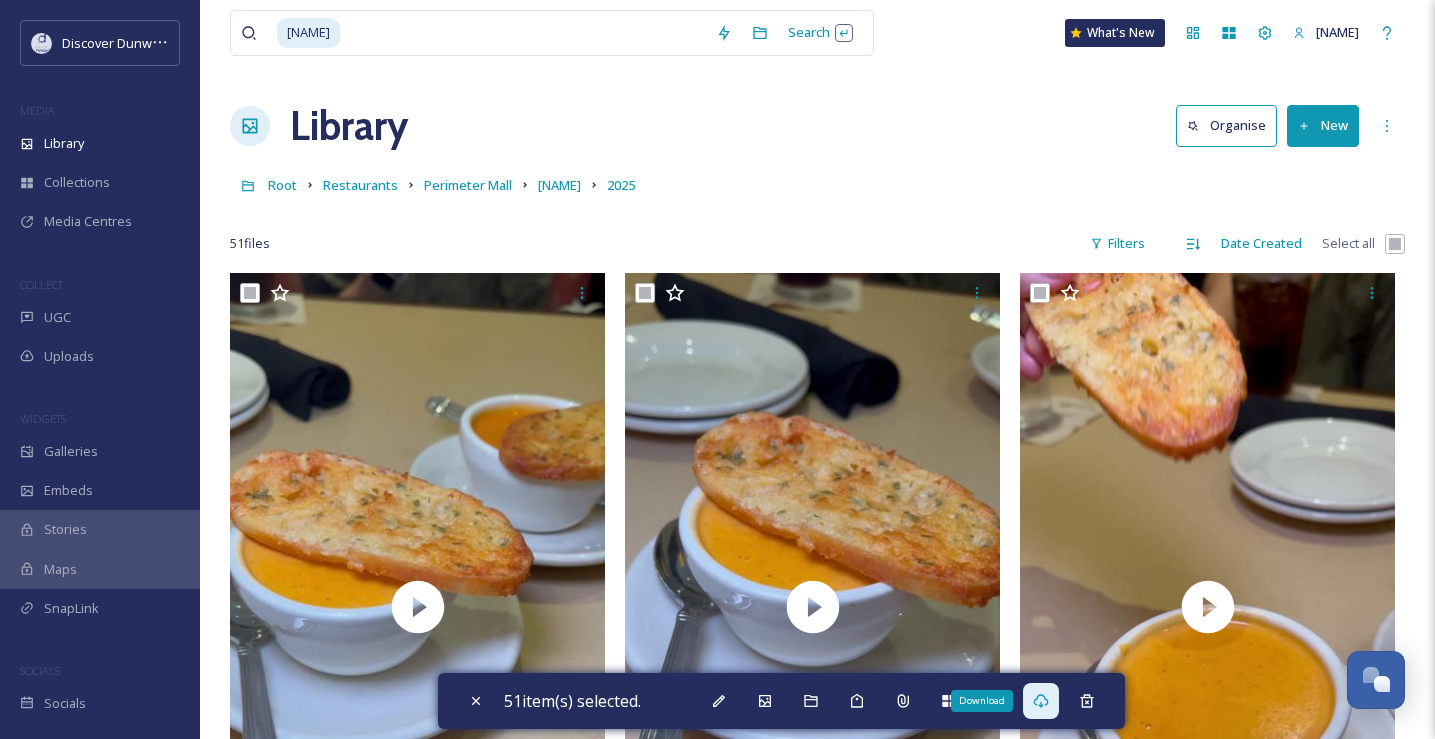 click 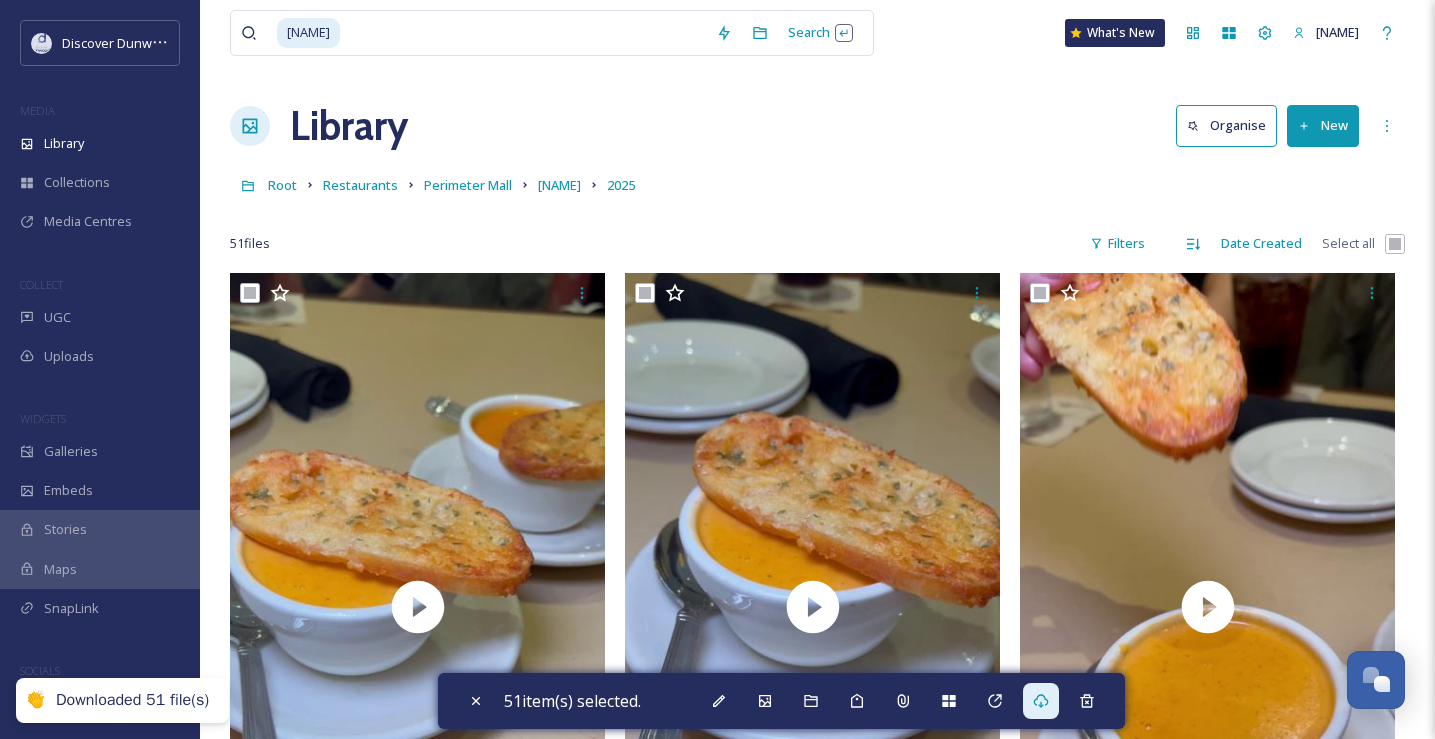 click on "Root Restaurants Perimeter Mall Ruscello 2025" at bounding box center [817, 185] 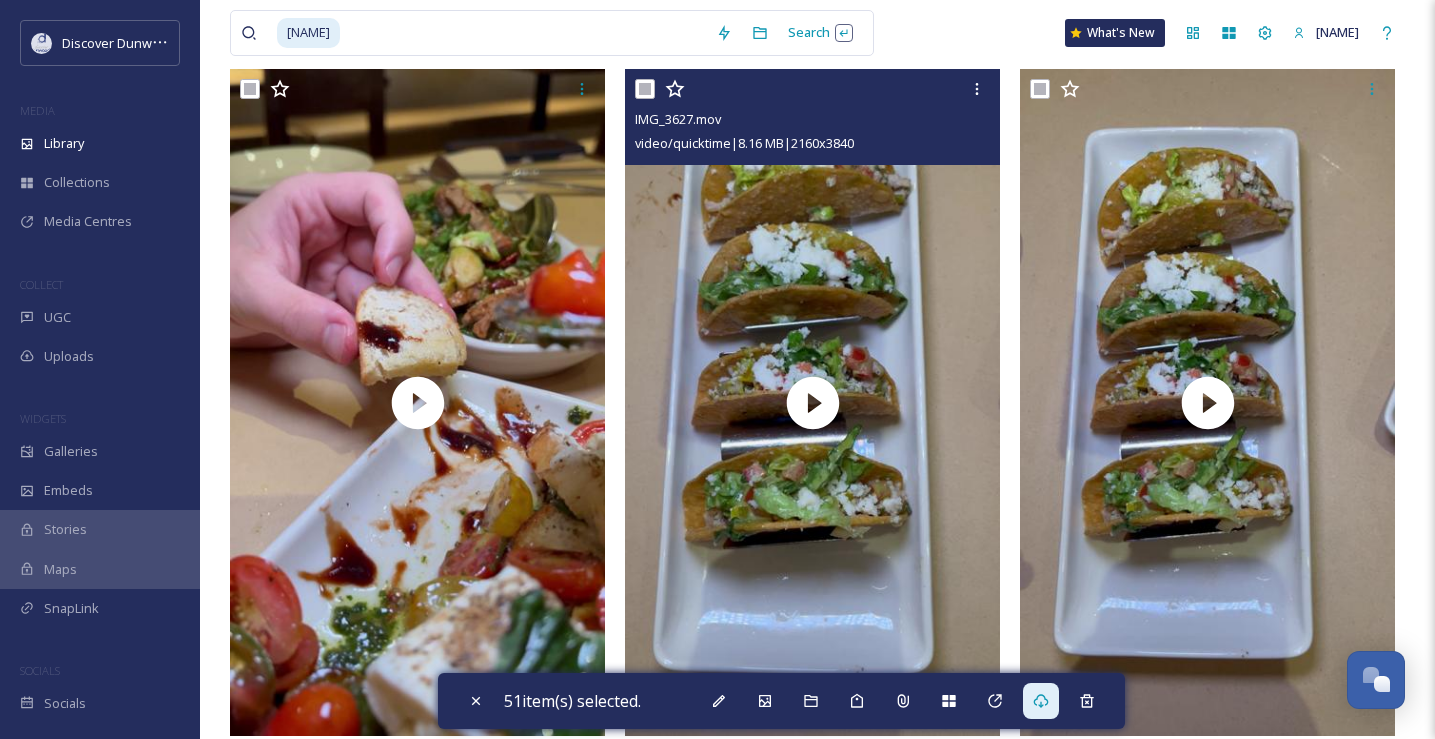 scroll, scrollTop: 3640, scrollLeft: 0, axis: vertical 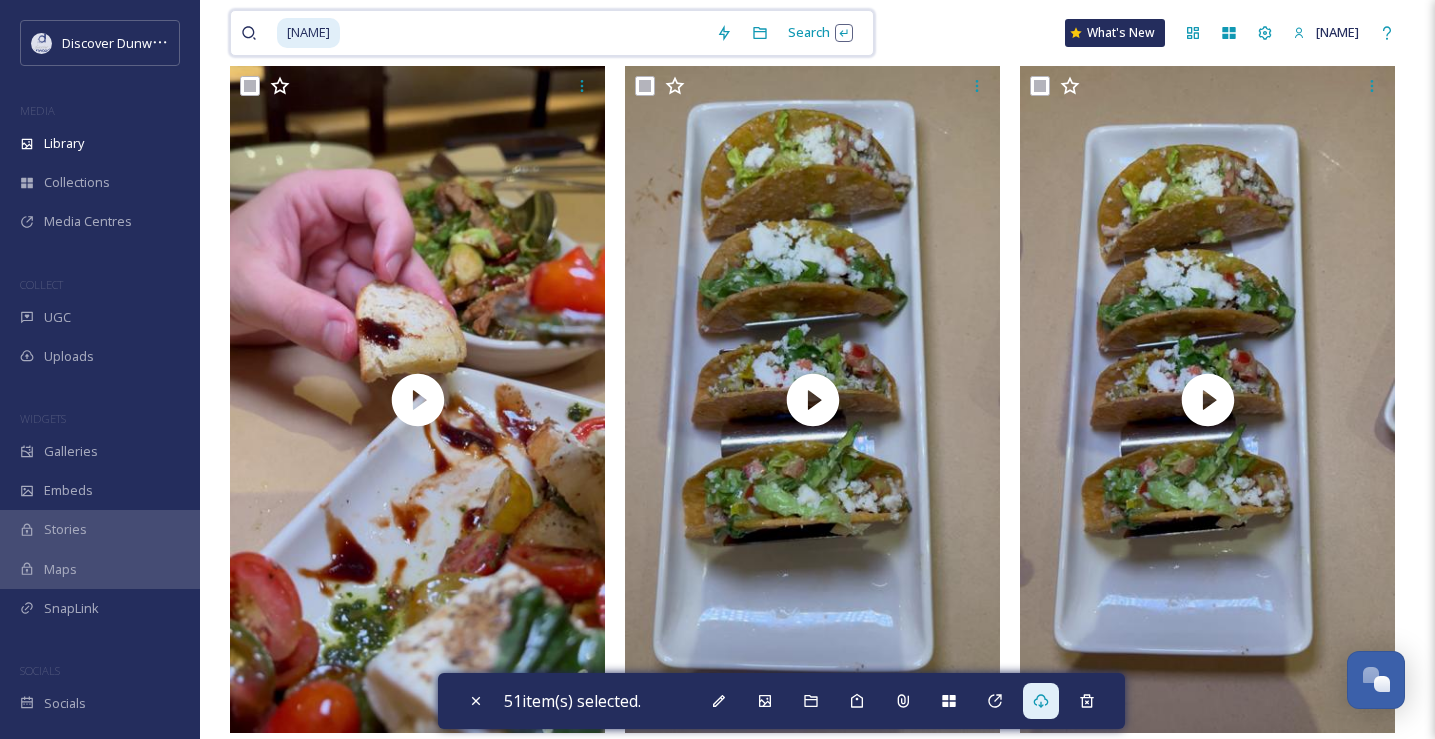 click at bounding box center (524, 33) 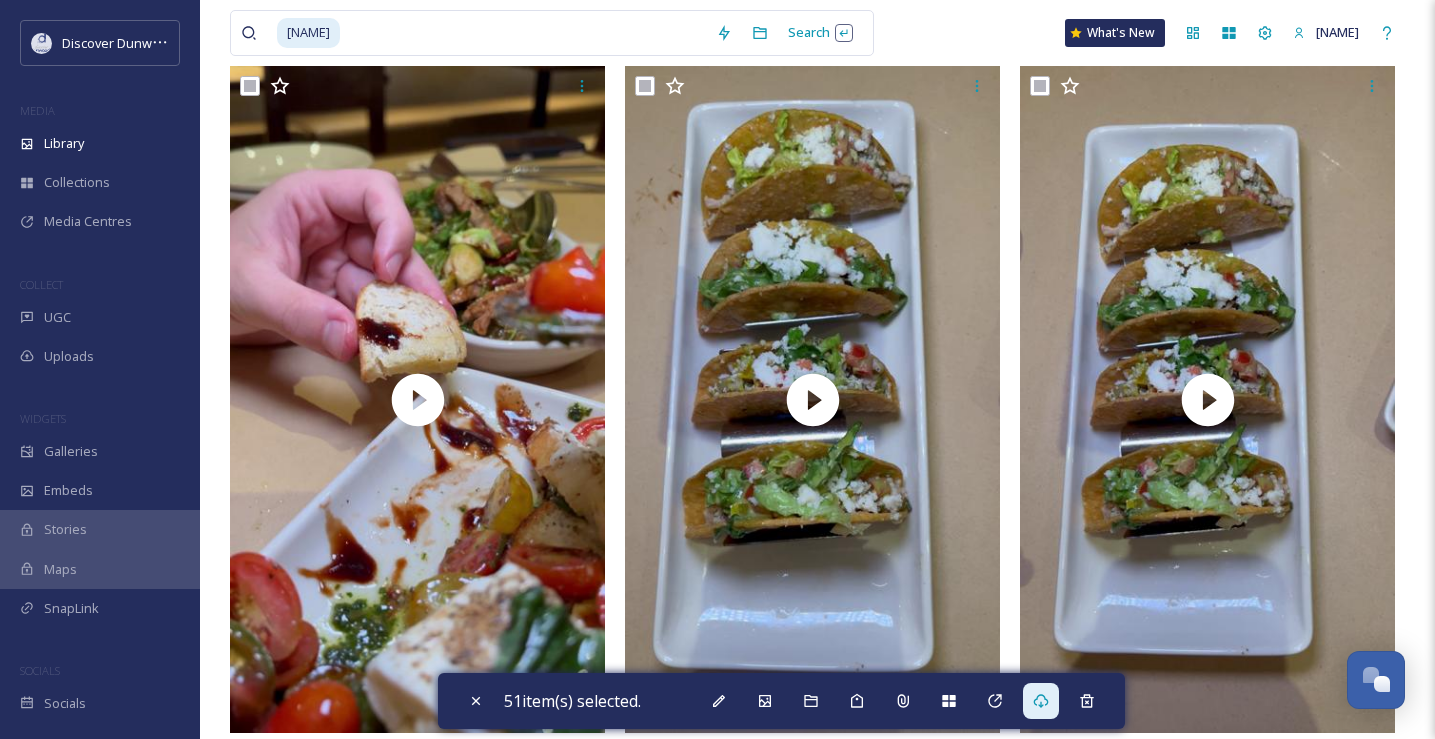 scroll, scrollTop: 0, scrollLeft: 0, axis: both 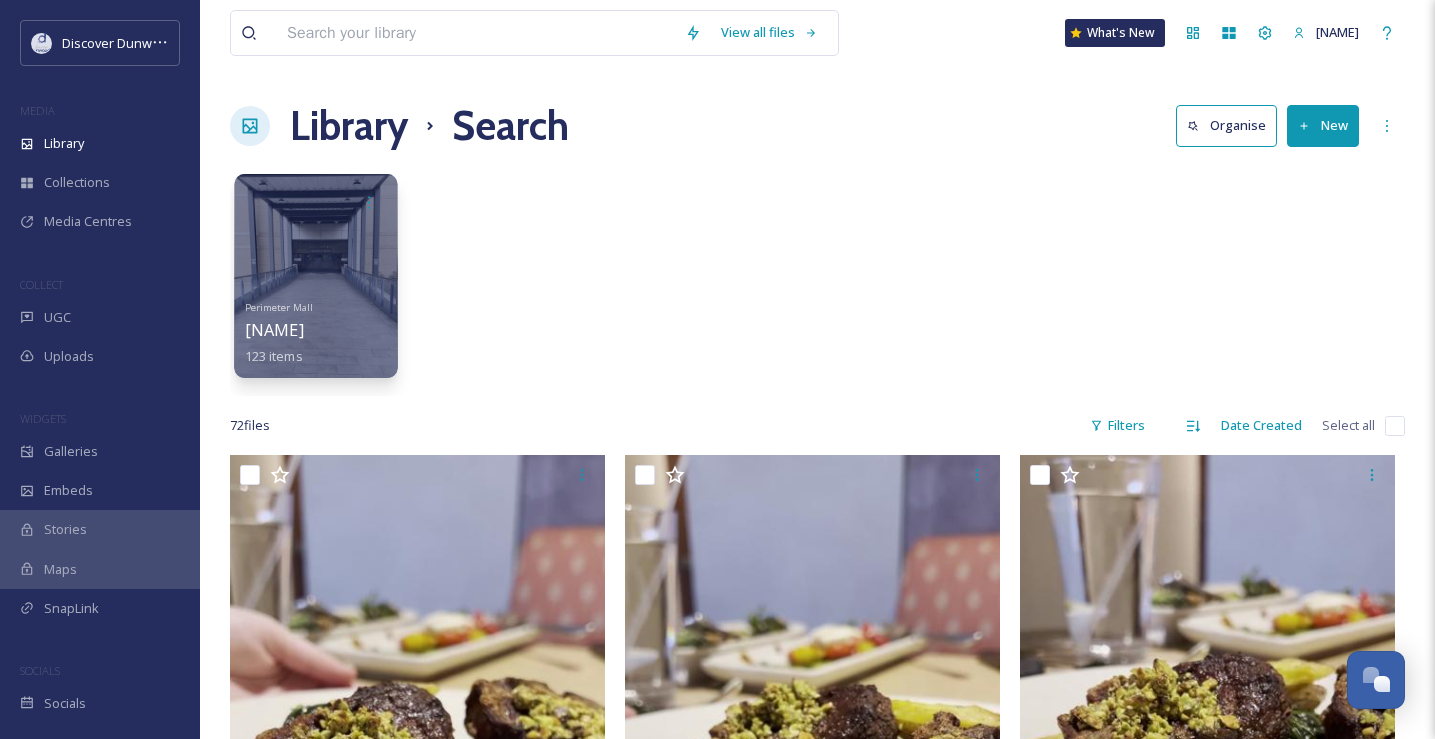 click on "Perimeter Mall Ruscello 123   items" at bounding box center [316, 330] 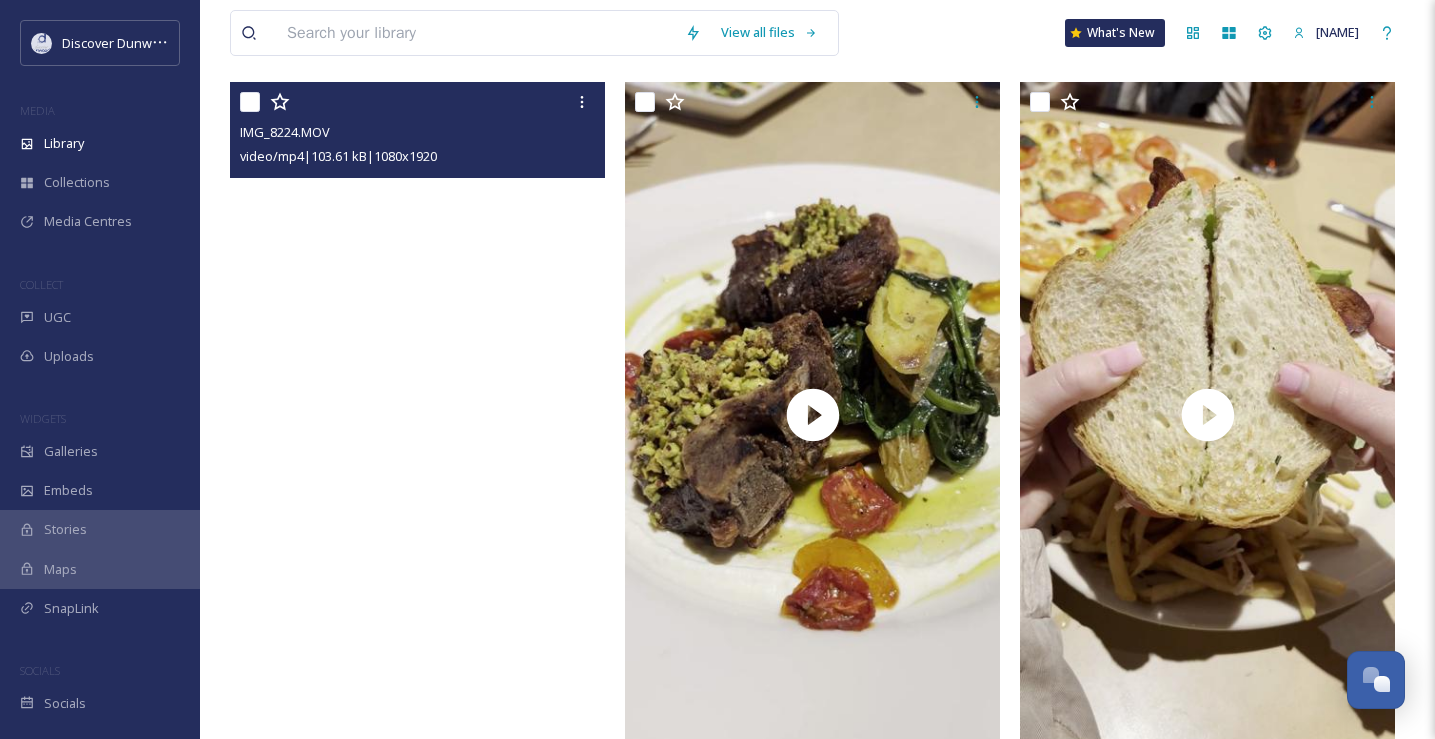 scroll, scrollTop: 1044, scrollLeft: 0, axis: vertical 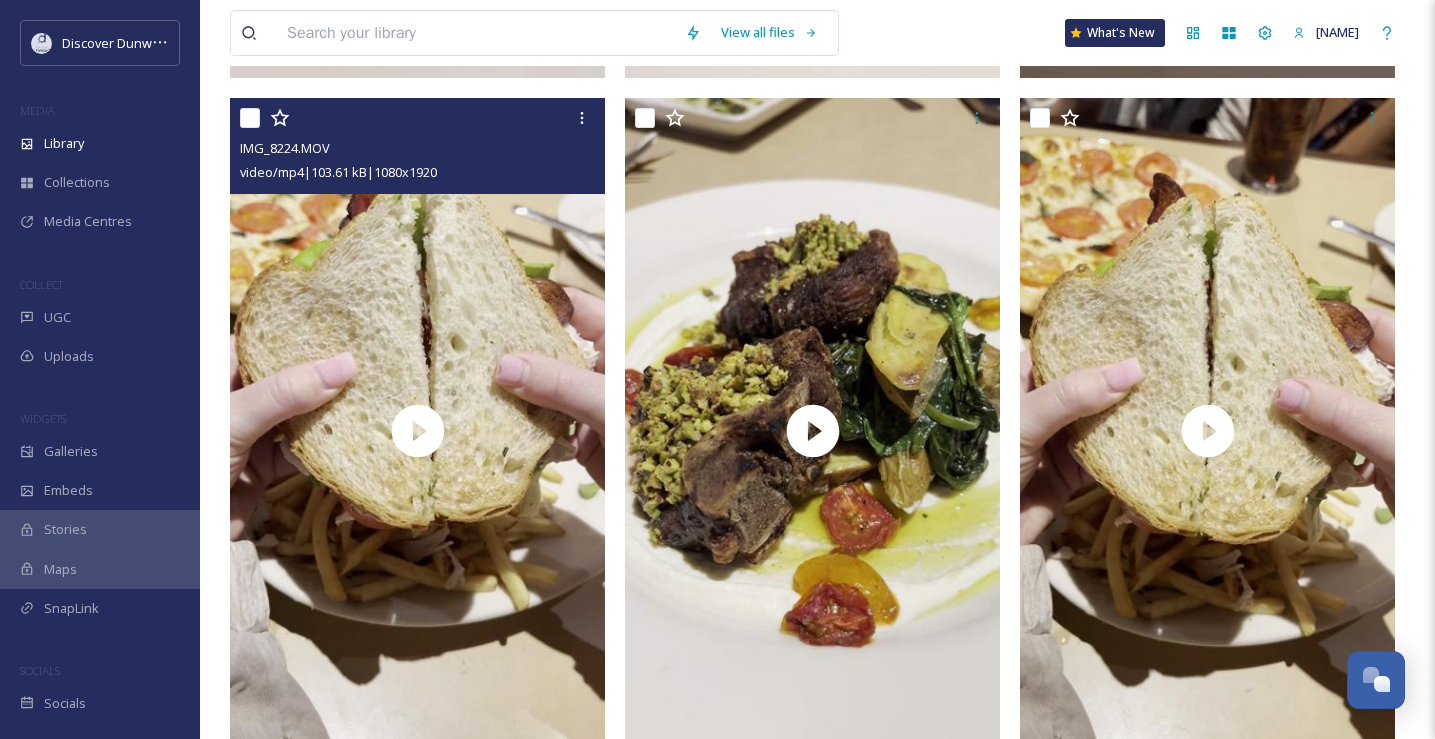click at bounding box center (250, 118) 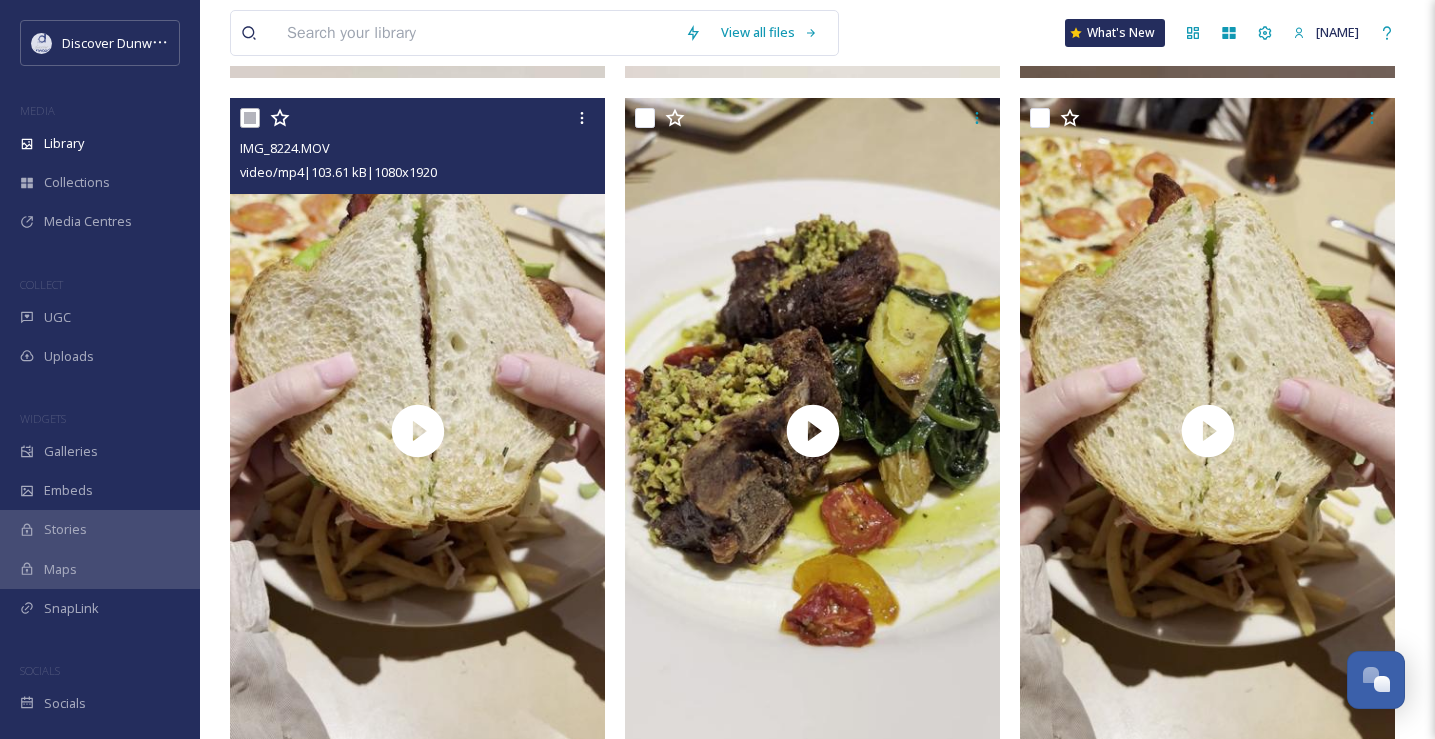 checkbox on "true" 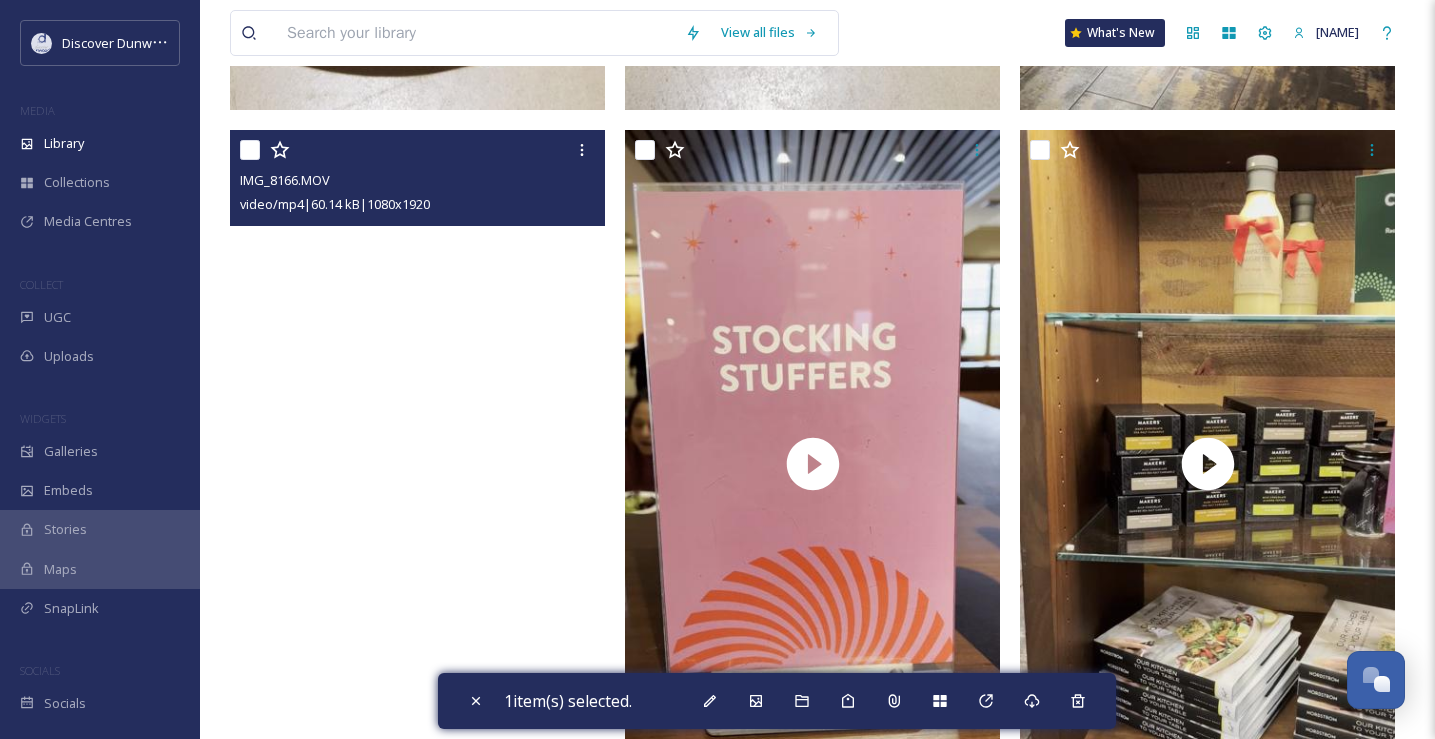scroll, scrollTop: 14051, scrollLeft: 0, axis: vertical 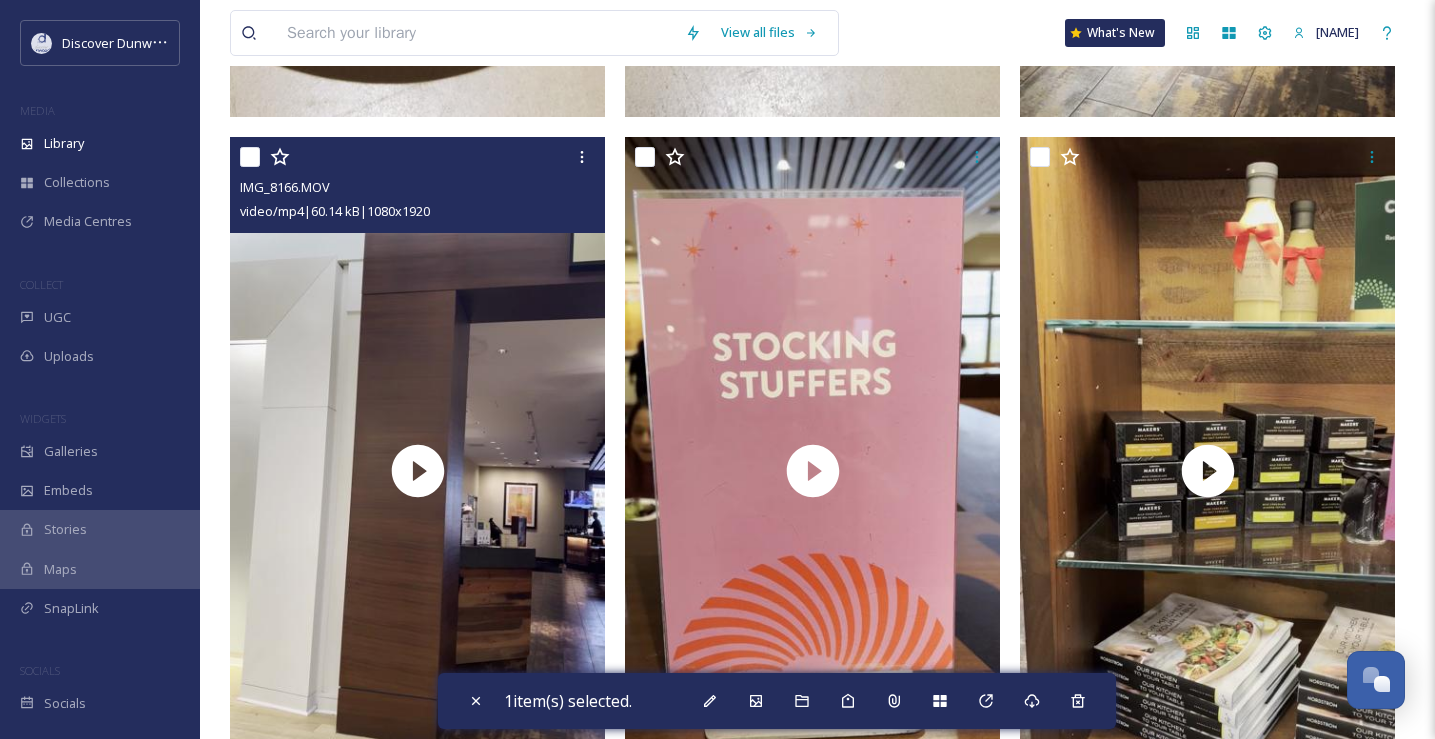 click at bounding box center [250, 157] 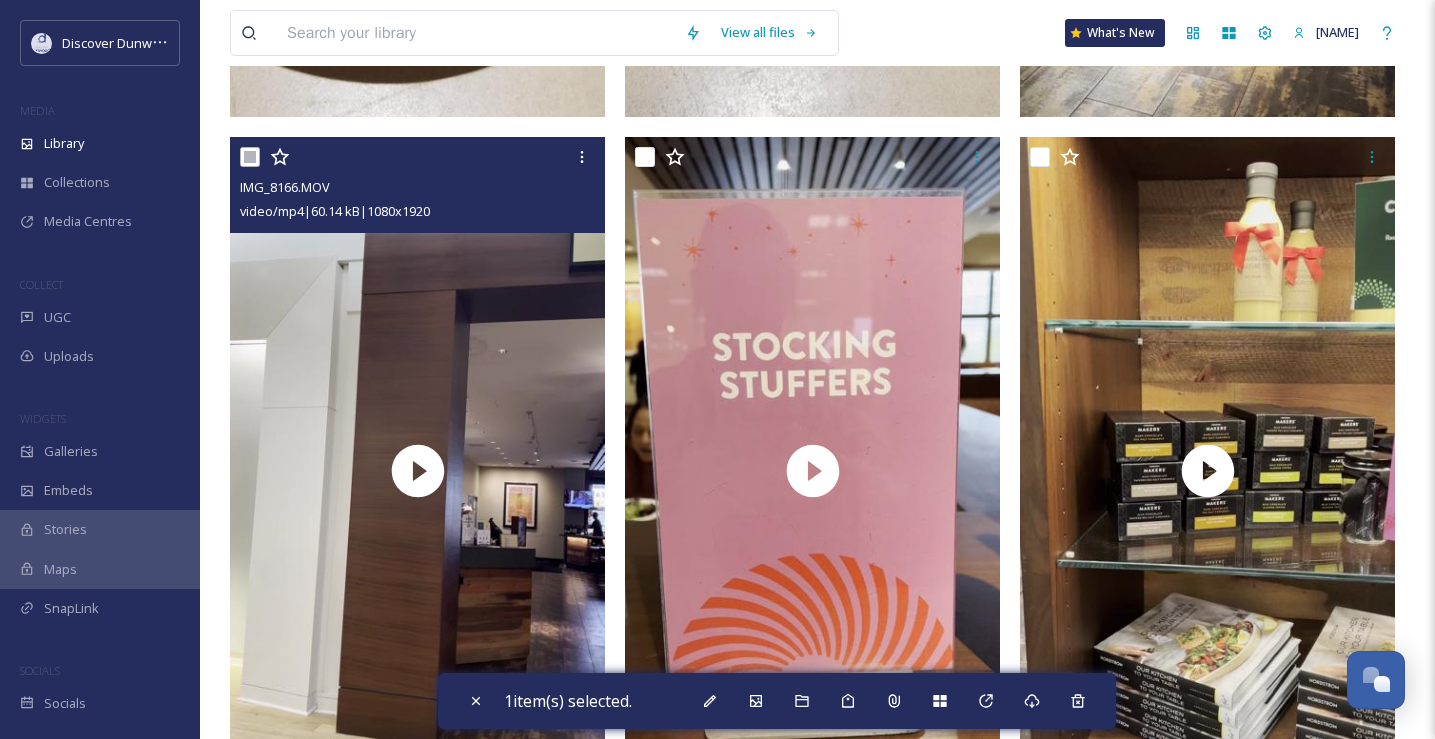 checkbox on "true" 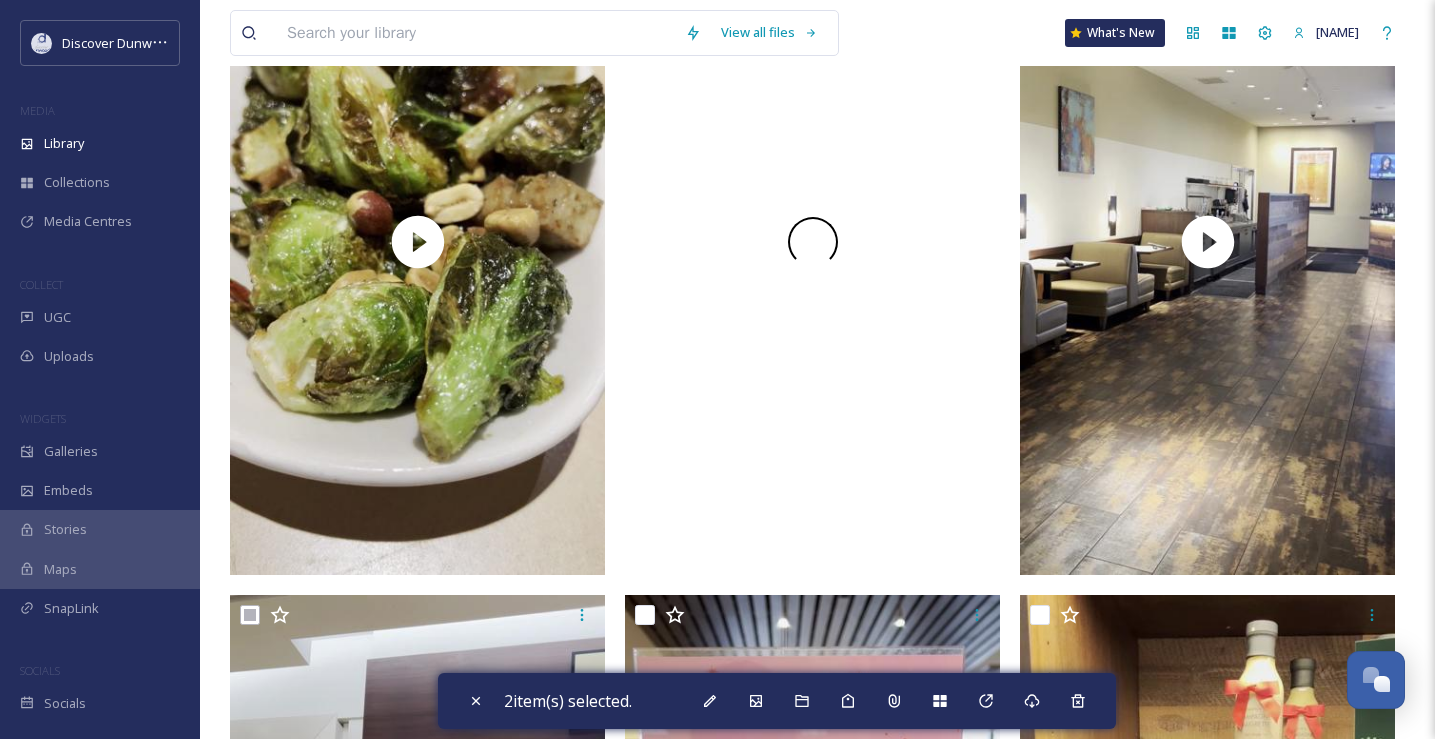 scroll, scrollTop: 13356, scrollLeft: 0, axis: vertical 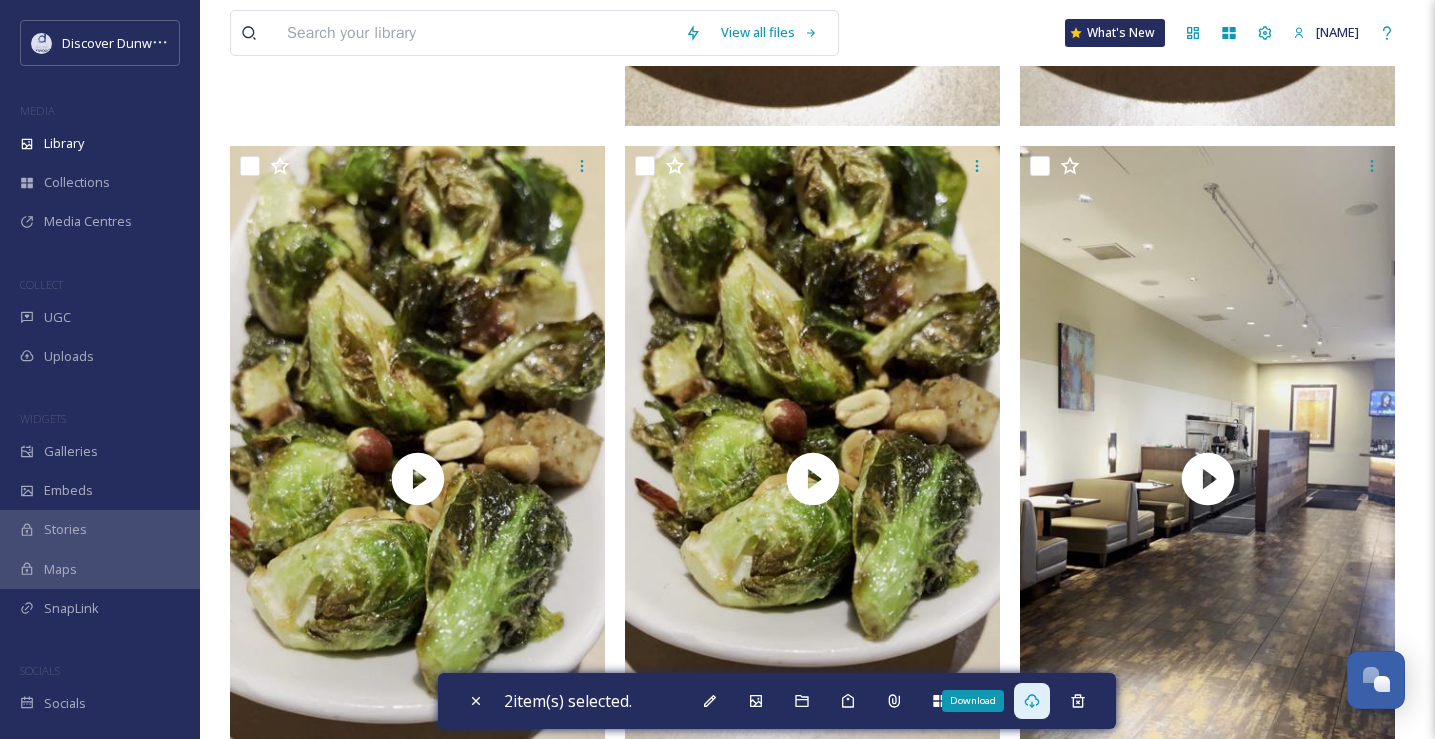 click on "Download" at bounding box center (1032, 701) 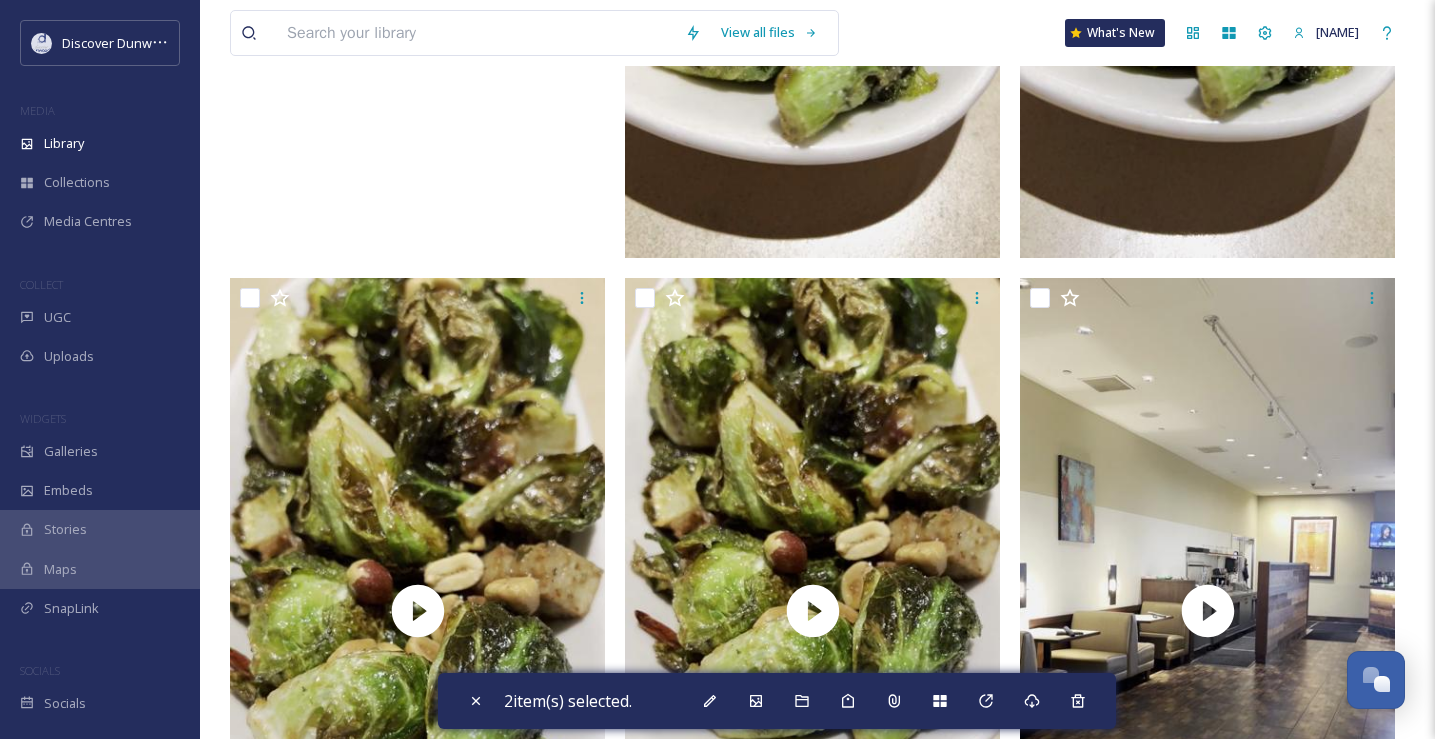 scroll, scrollTop: 13232, scrollLeft: 0, axis: vertical 